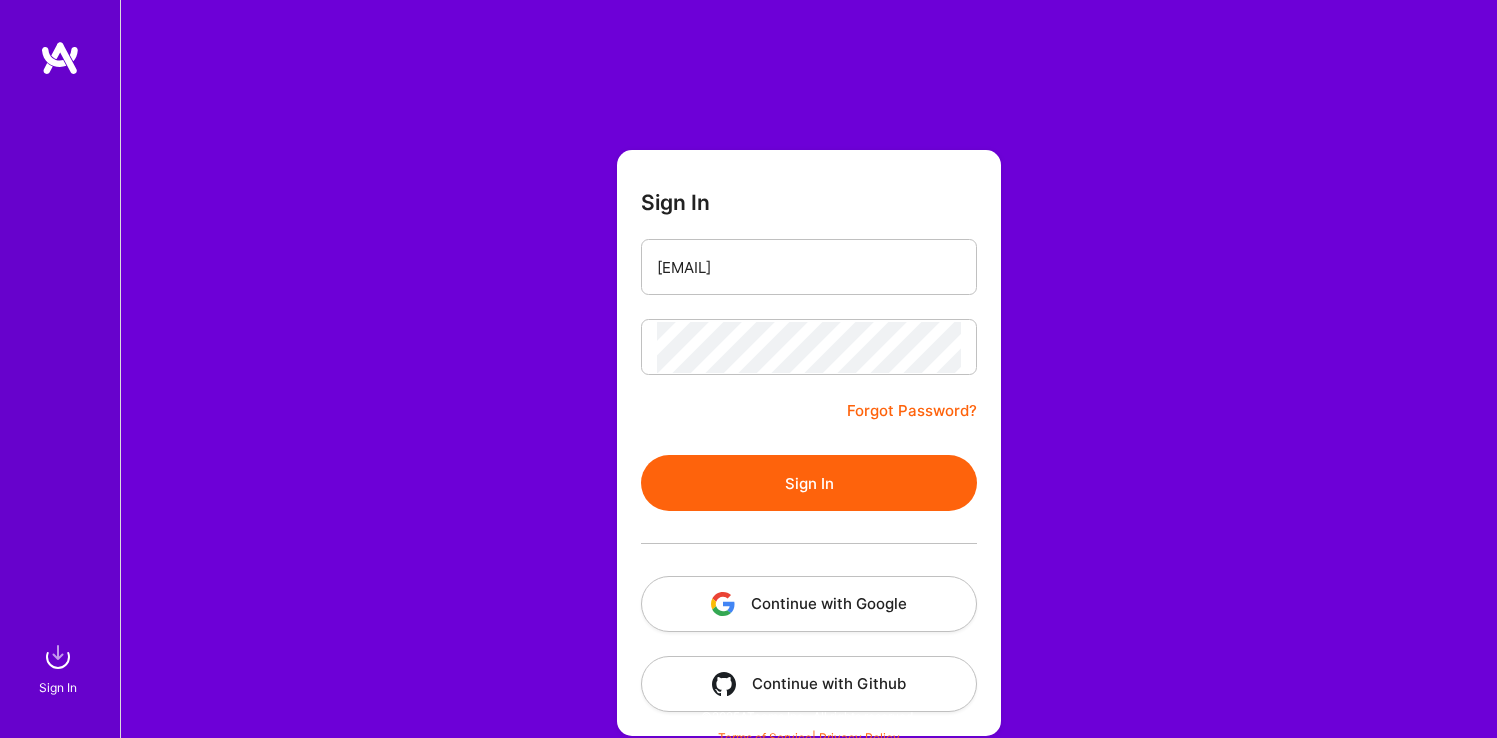 scroll, scrollTop: 0, scrollLeft: 0, axis: both 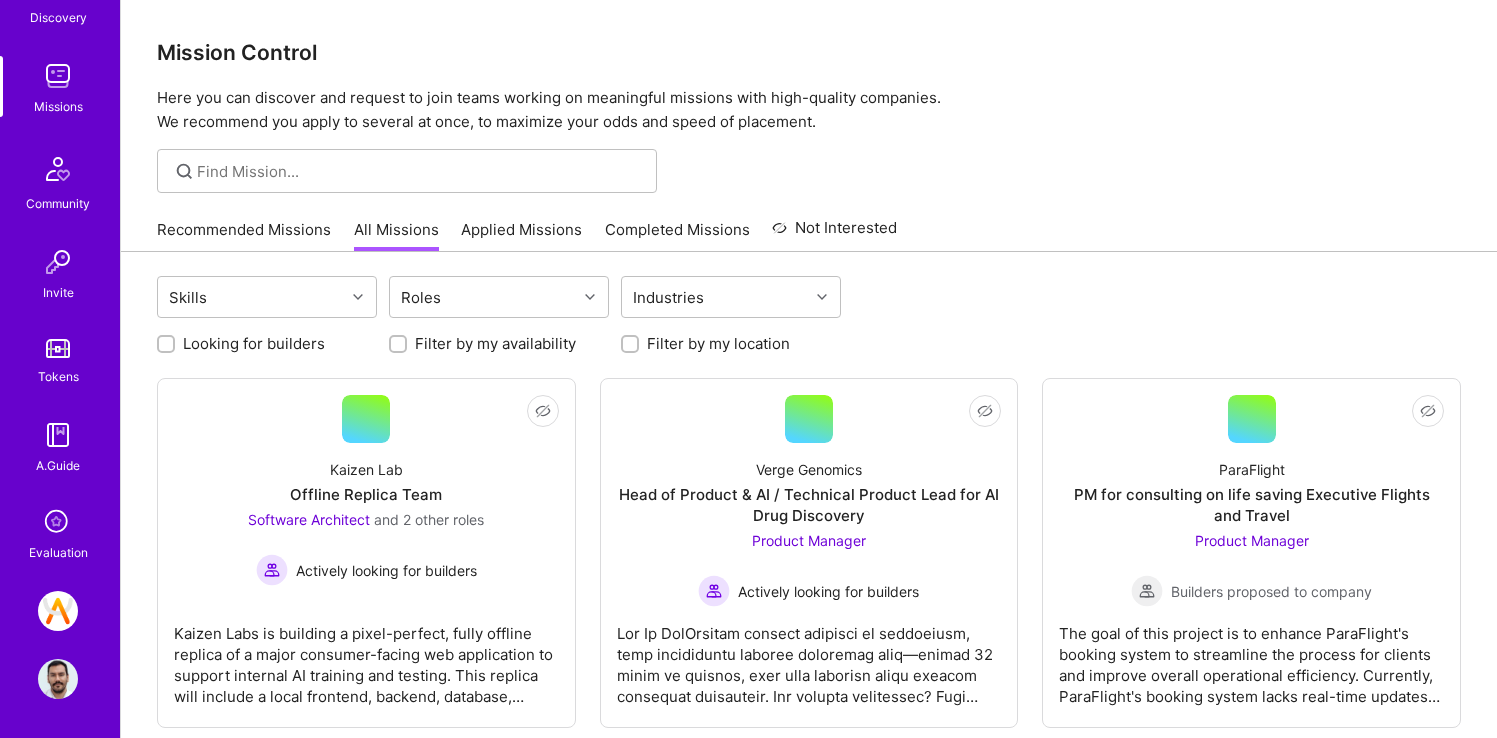 click on "Evaluation" at bounding box center [58, 552] 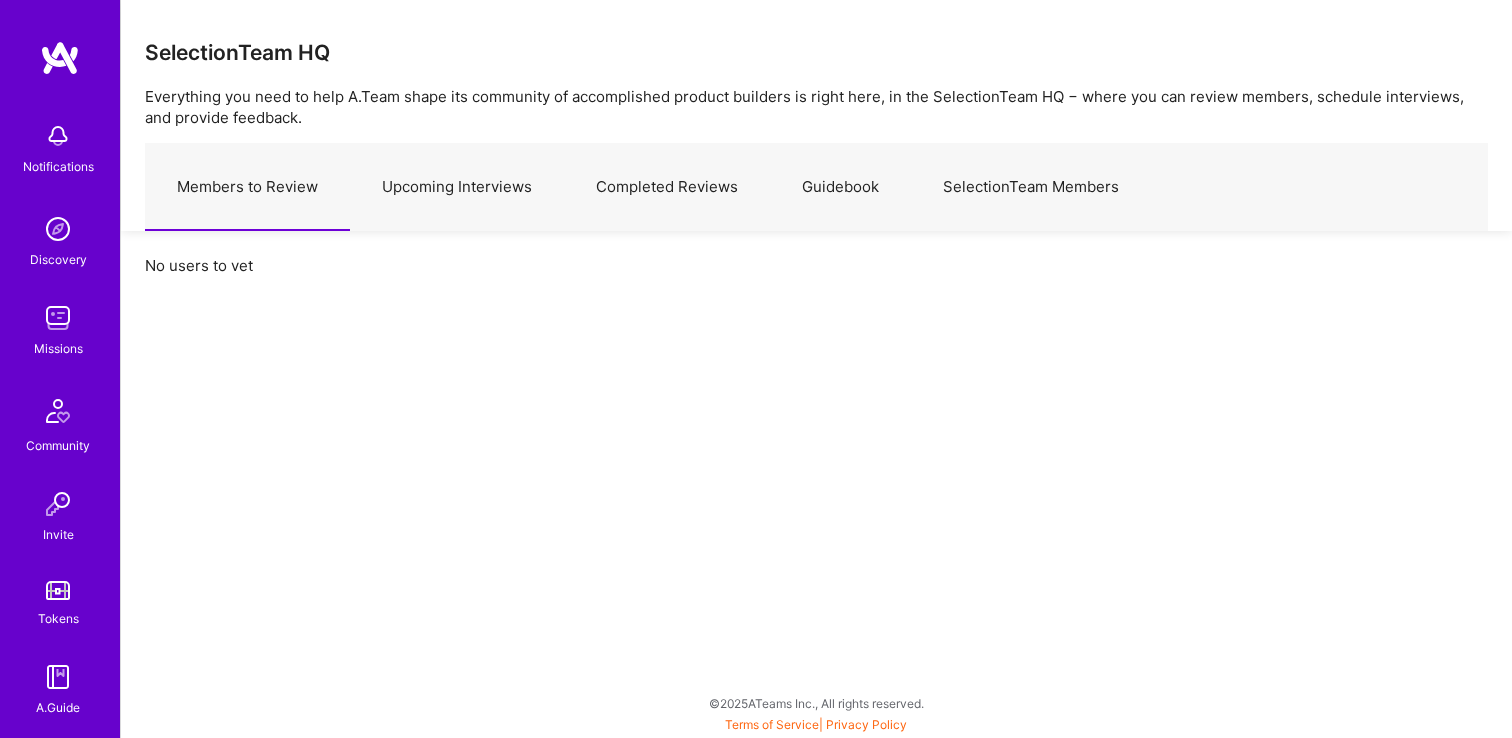 click on "Upcoming Interviews" at bounding box center [457, 187] 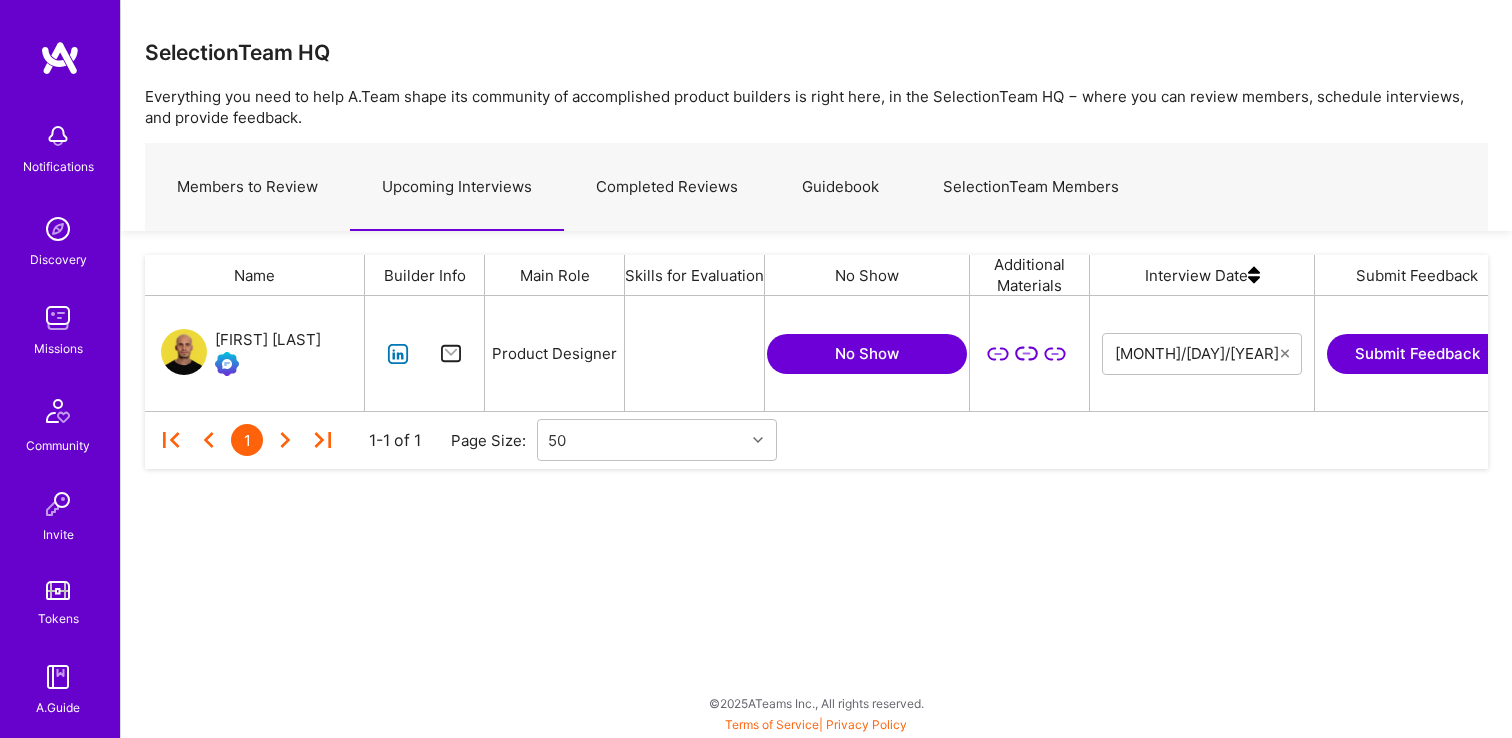 scroll, scrollTop: 16, scrollLeft: 16, axis: both 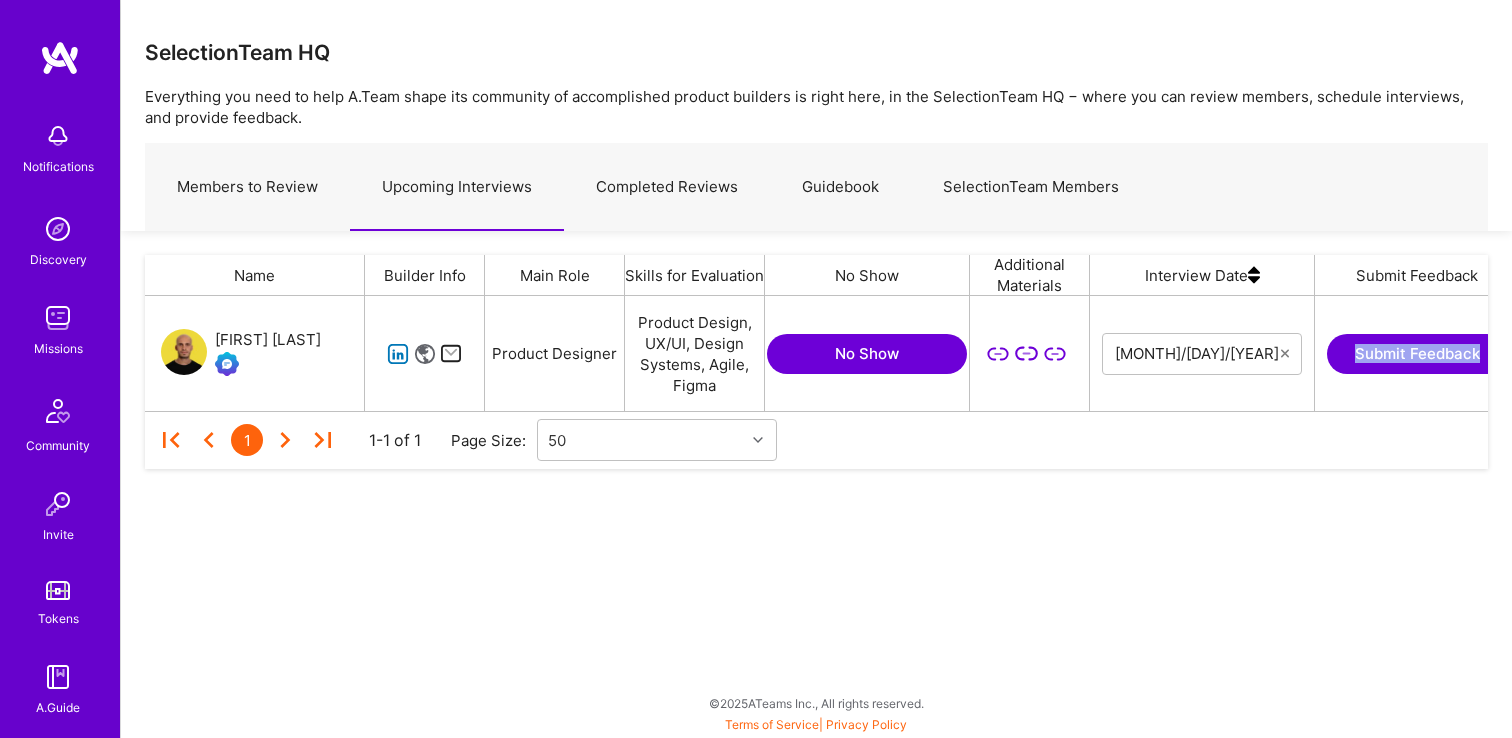click on "Completed Reviews" at bounding box center [667, 187] 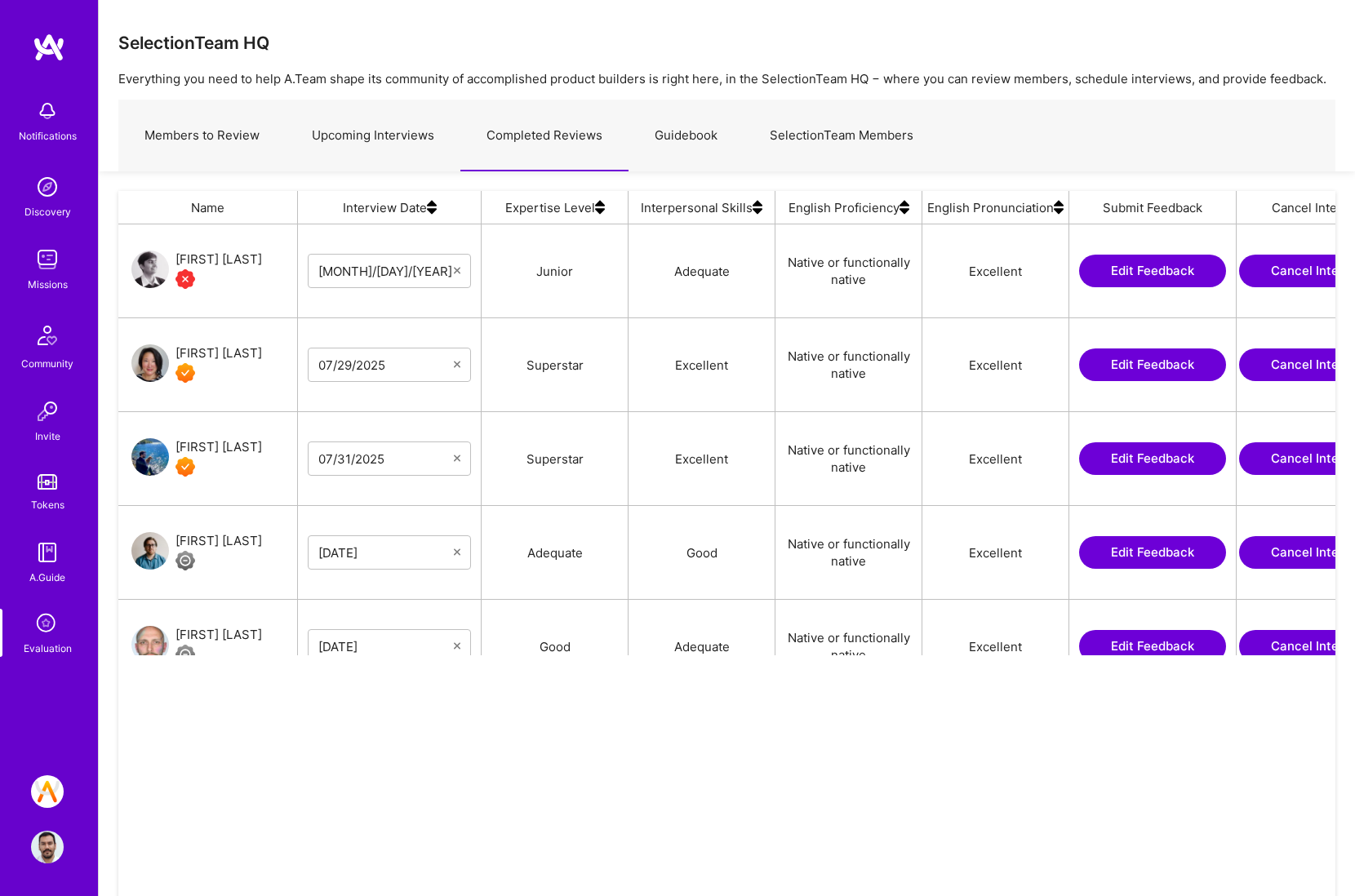 scroll, scrollTop: 712, scrollLeft: 1205, axis: both 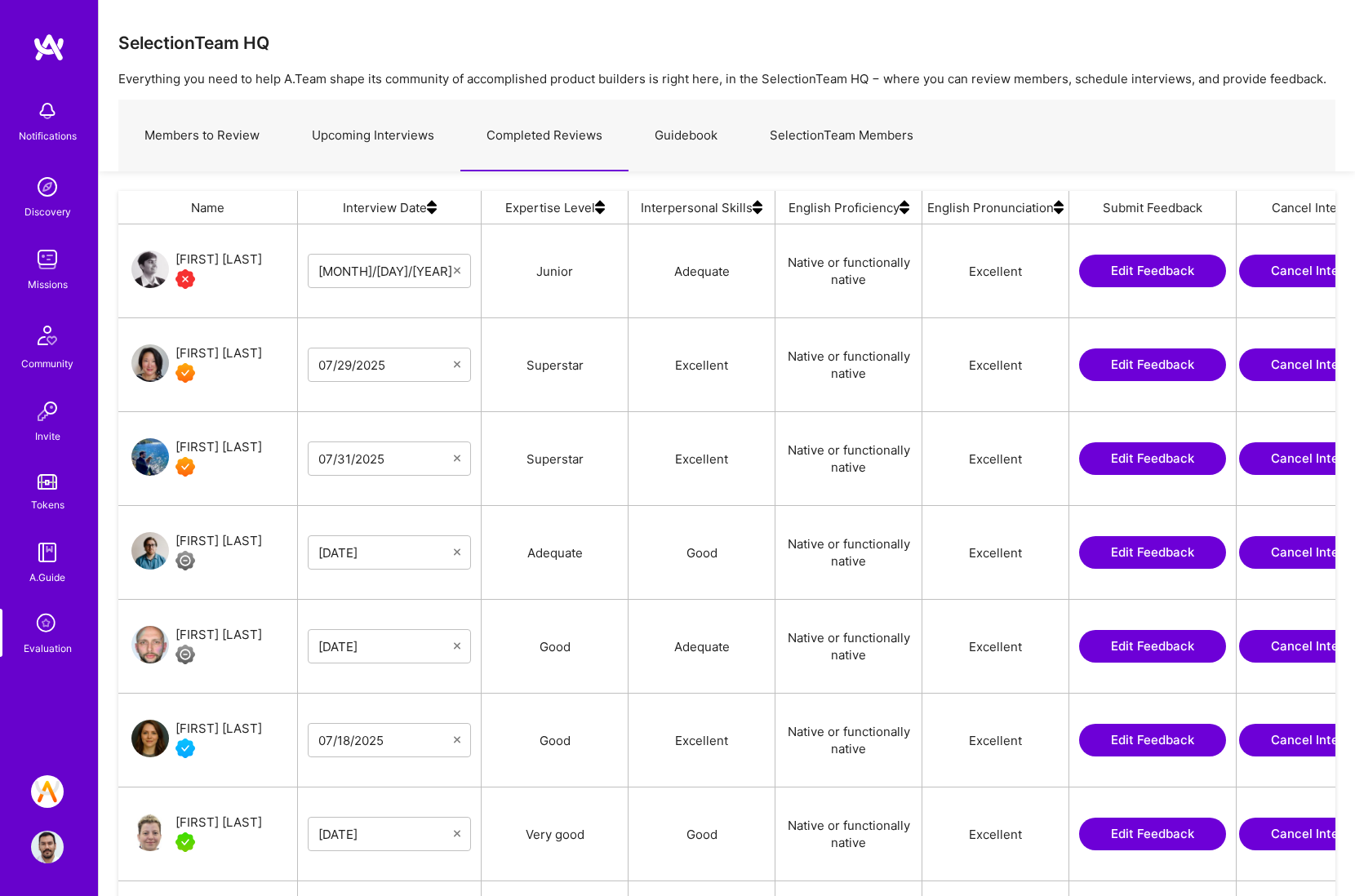 click on "Edit Feedback" at bounding box center (1153, 271) 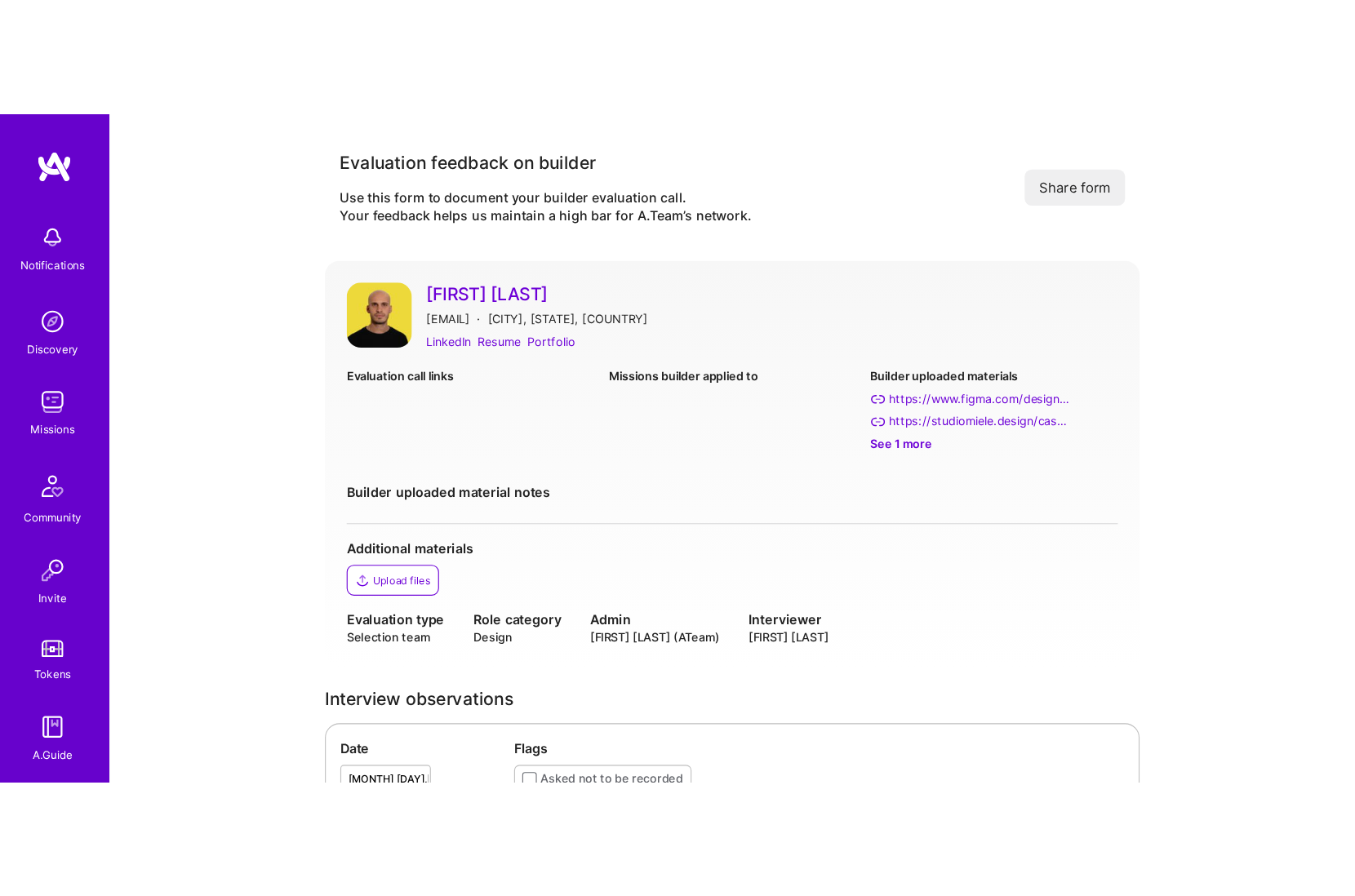 scroll, scrollTop: 423, scrollLeft: 0, axis: vertical 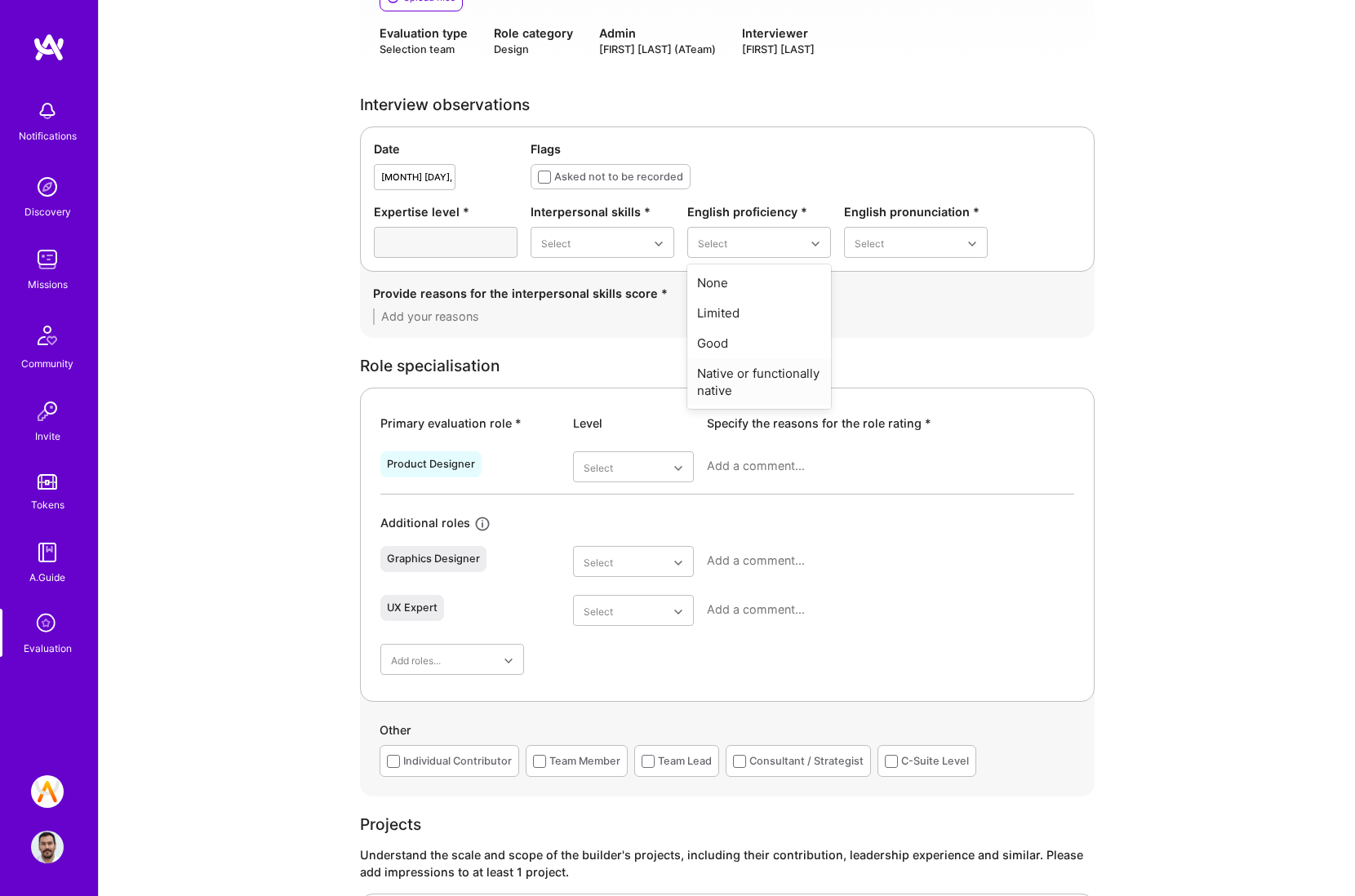 drag, startPoint x: 782, startPoint y: 391, endPoint x: 784, endPoint y: 383, distance: 8.246211 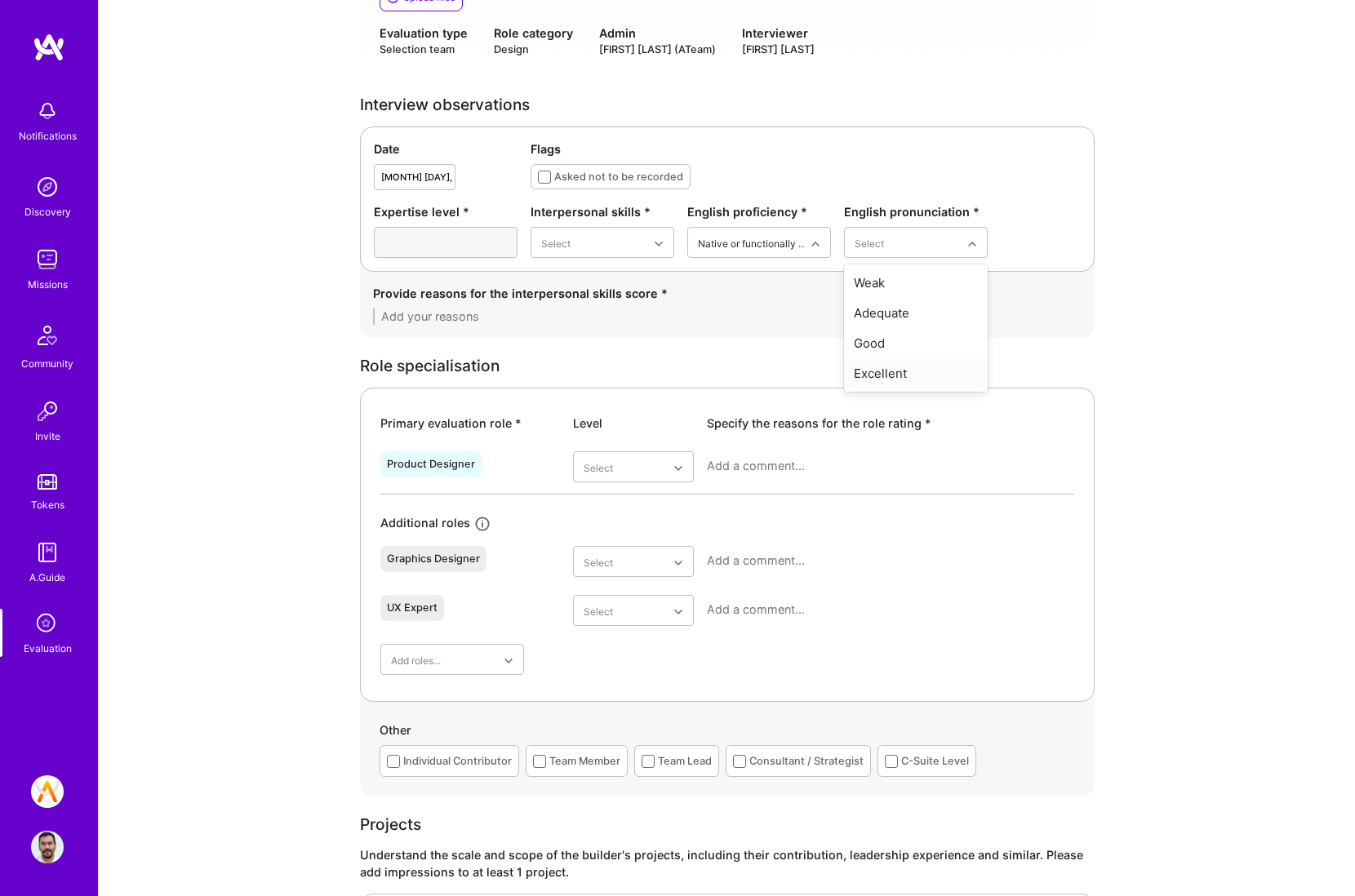 click on "Excellent" at bounding box center (916, 373) 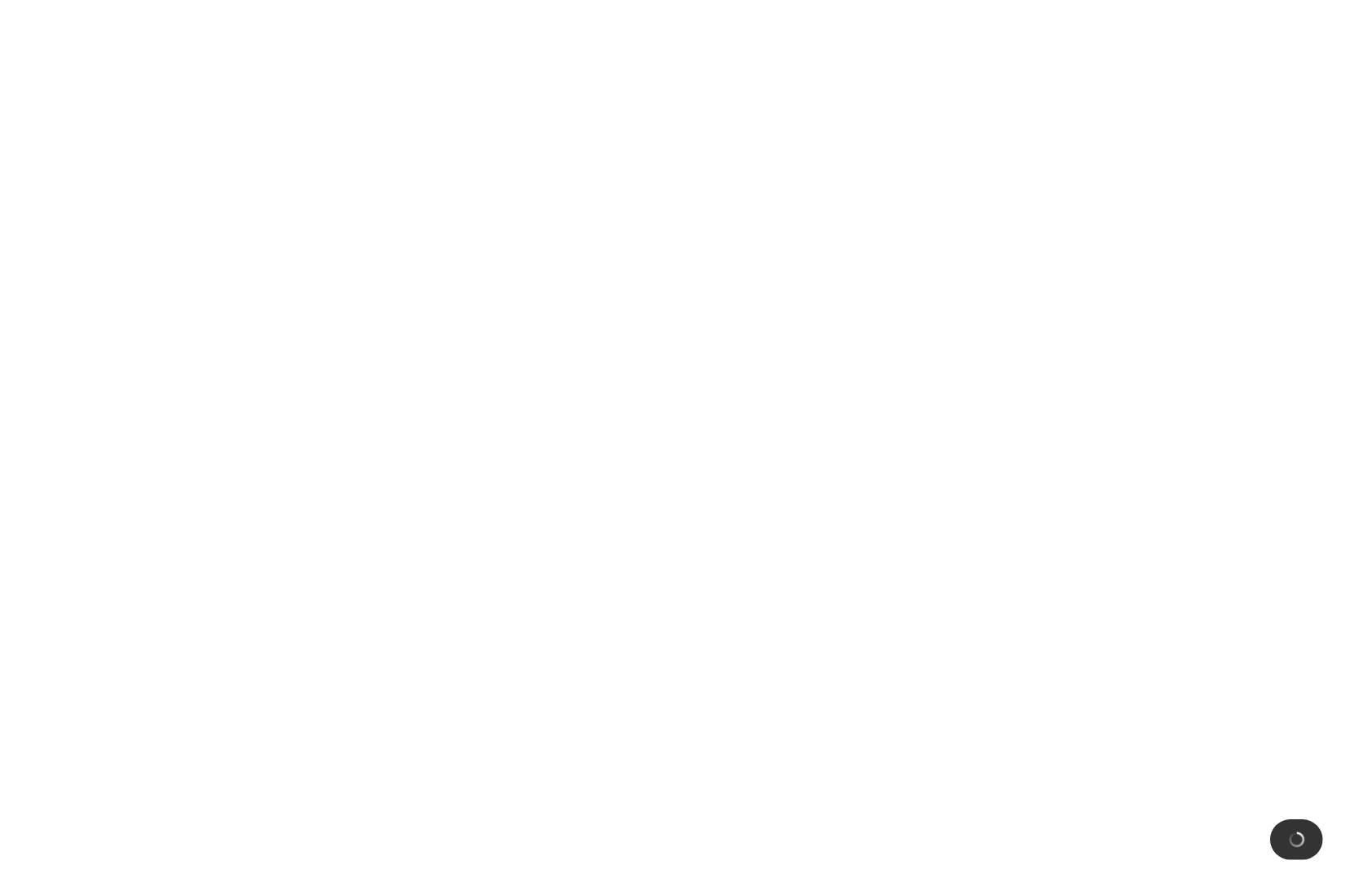 scroll, scrollTop: 0, scrollLeft: 0, axis: both 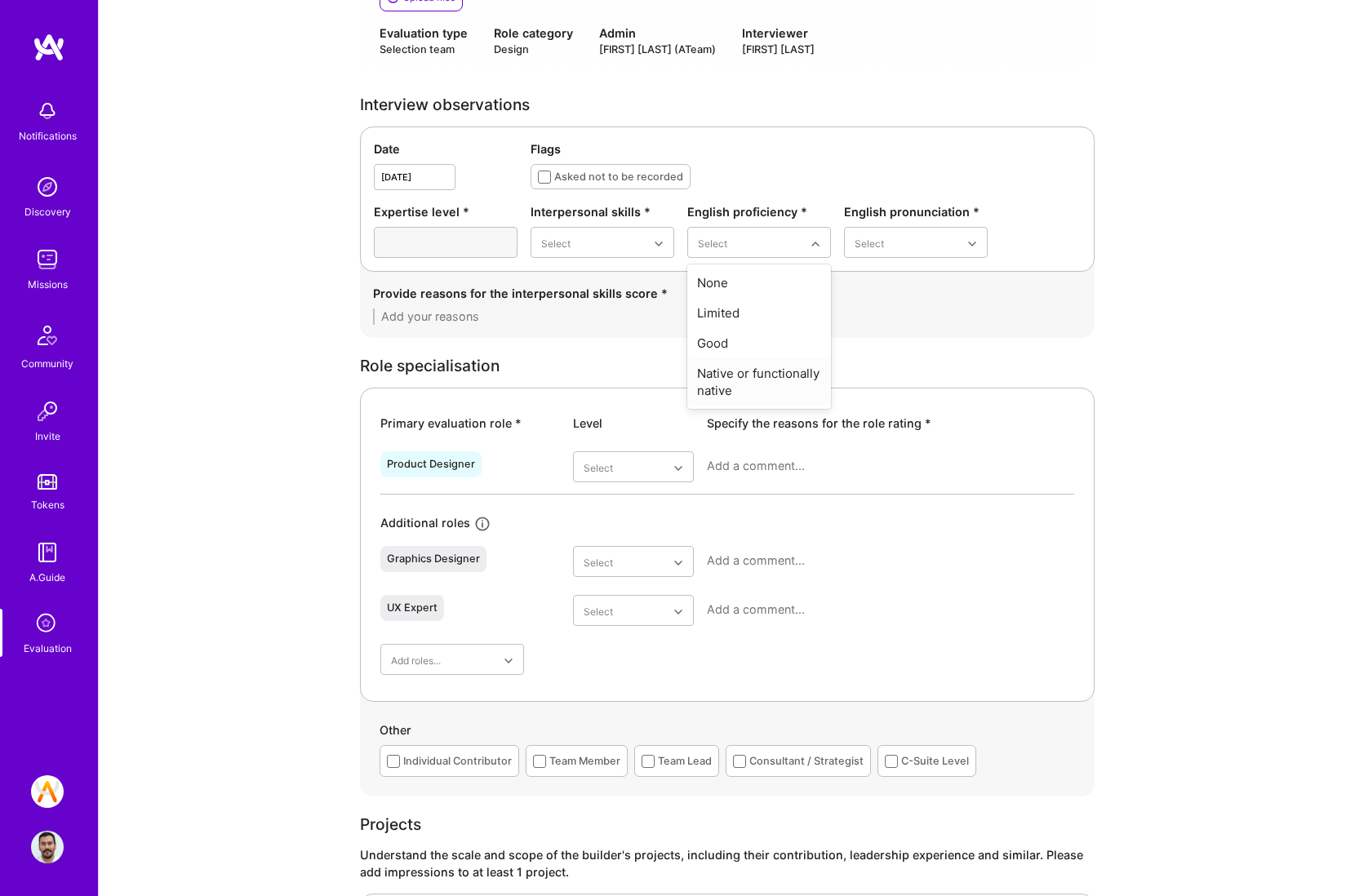 drag, startPoint x: 729, startPoint y: 379, endPoint x: 784, endPoint y: 337, distance: 69 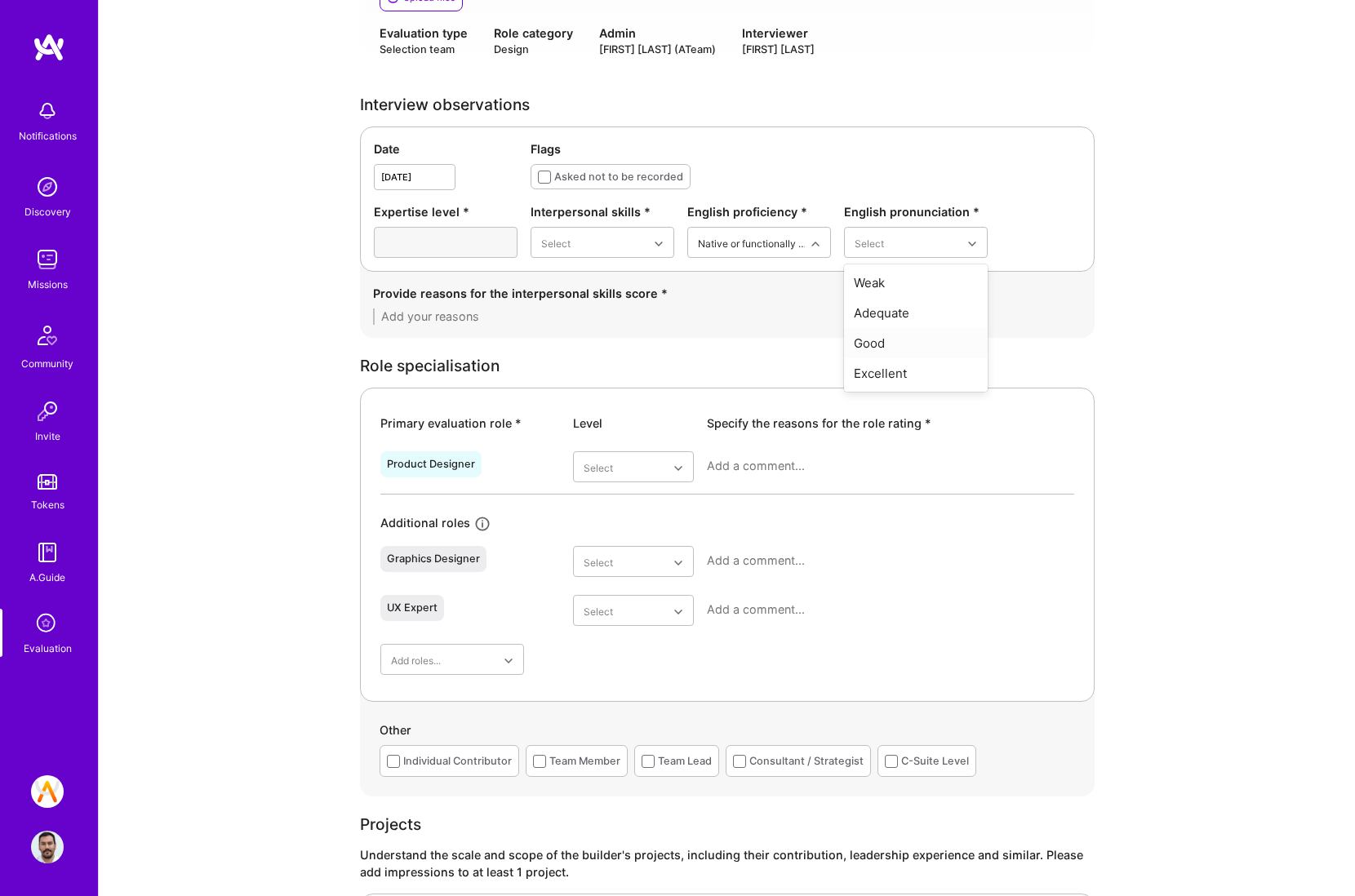 click on "Good" at bounding box center [916, 343] 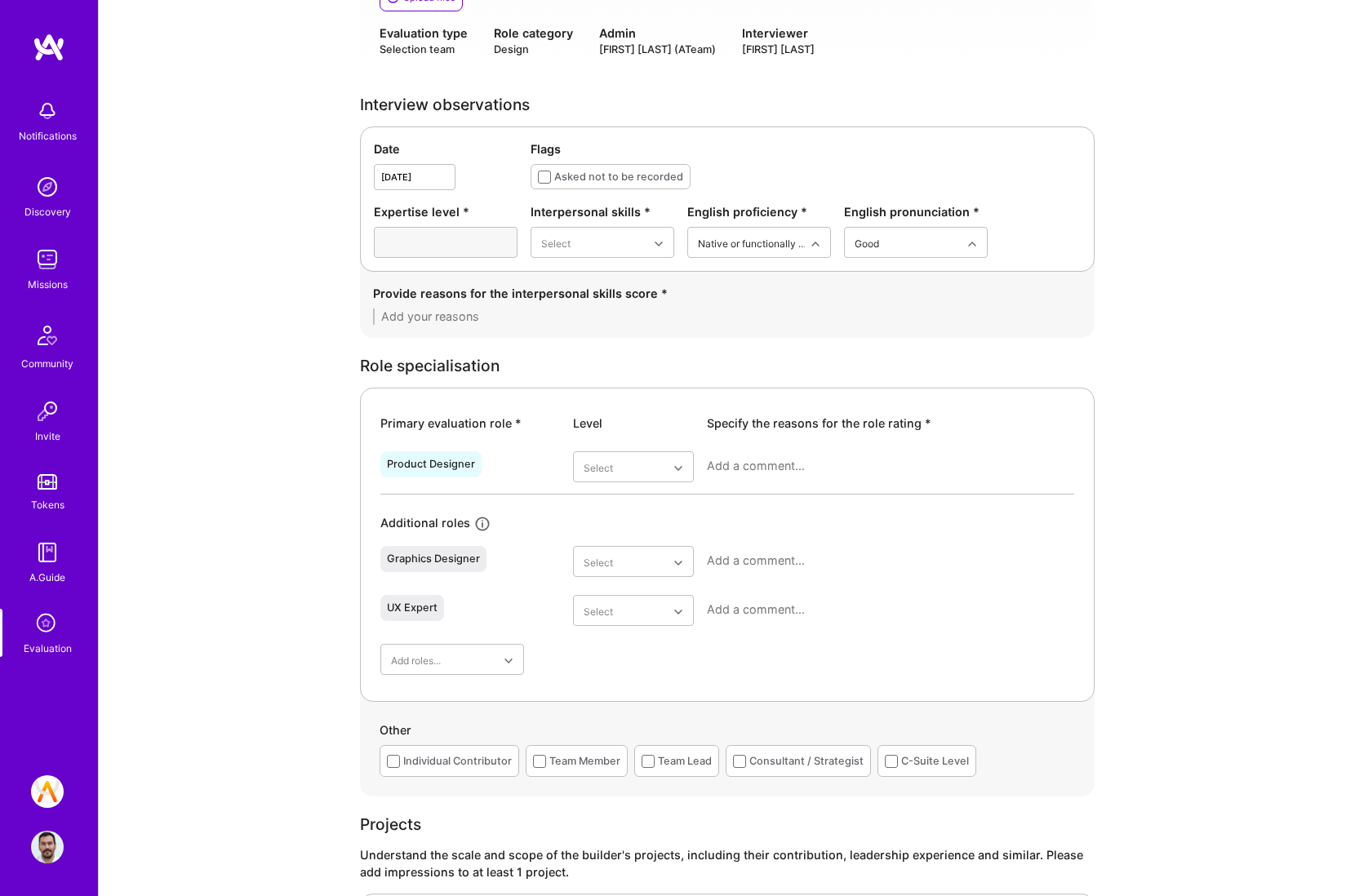 click on "Evaluation feedback on builder Use this form to document your builder evaluation call.  Your feedback helps us maintain a high bar for A.Team’s network. Share form [FIRST] [LAST] [FIRST]@[DOMAIN] · [CITY], [STATE], [COUNTRY] LinkedIn Resume Portfolio Evaluation call links Missions builder applied to Builder uploaded materials https://www.figma.com/design/1yLPyEtlSL9t1G2ysCDb8M/Virgin-media-showcase?m=auto&t=xtLokX0gkr4TDPb3-1 (password: changes) https://studiomiele.design/case-study See 1 more Builder uploaded material notes Additional materials Upload files Evaluation type Selection team Role category Design Admin [FIRST] [LAST] (ATeam) Interviewer [FIRST] [LAST] Interview observations Date [DATE] Flags Asked not to be recorded Expertise level * Interpersonal skills * Select English proficiency * option Native or functionally native, selected.   Select is focused ,type to refine list, press Down to open the menu,  Native or functionally native English pronunciation * Good Level" at bounding box center [727, 1154] 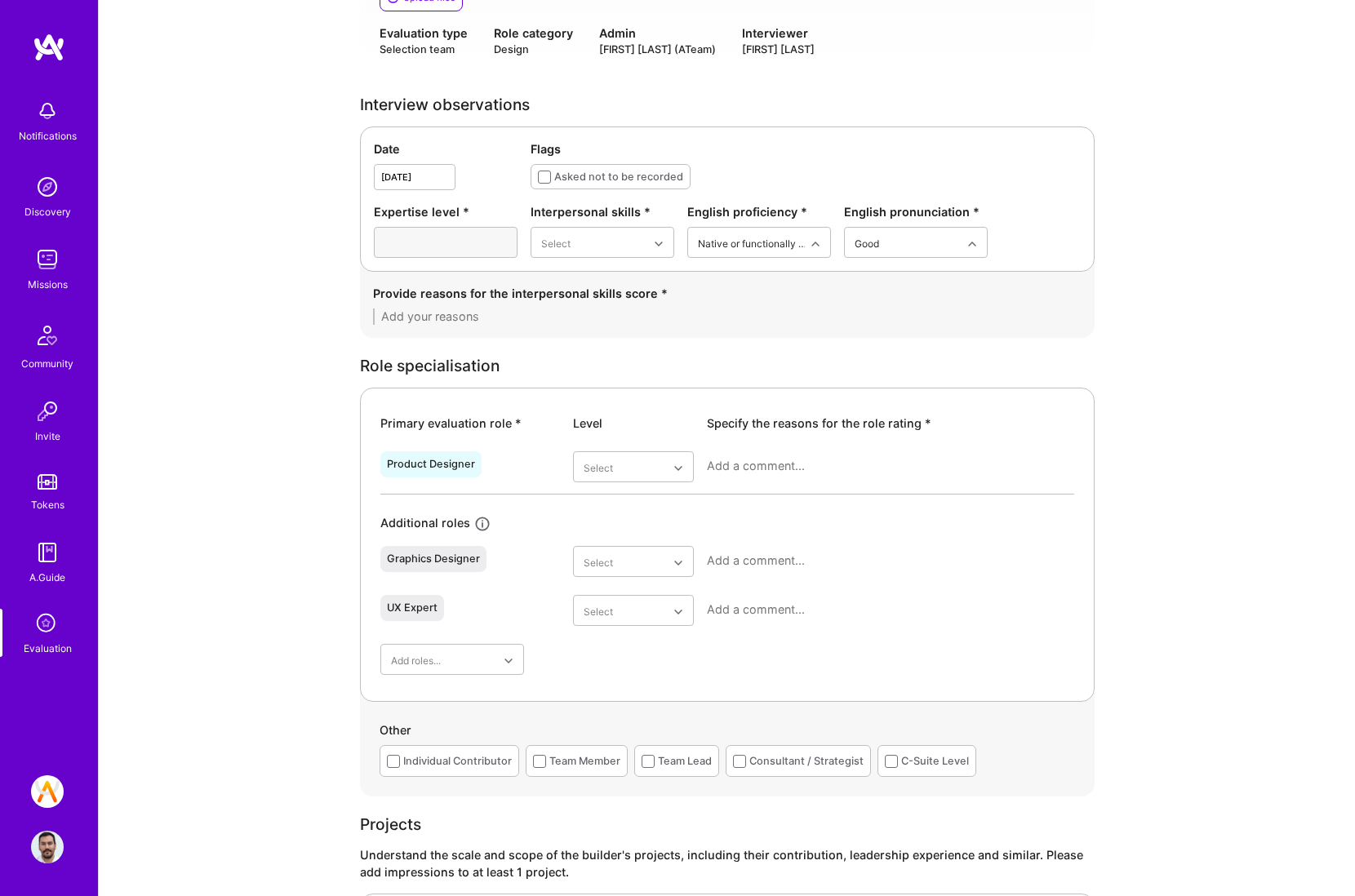 scroll, scrollTop: 765, scrollLeft: 0, axis: vertical 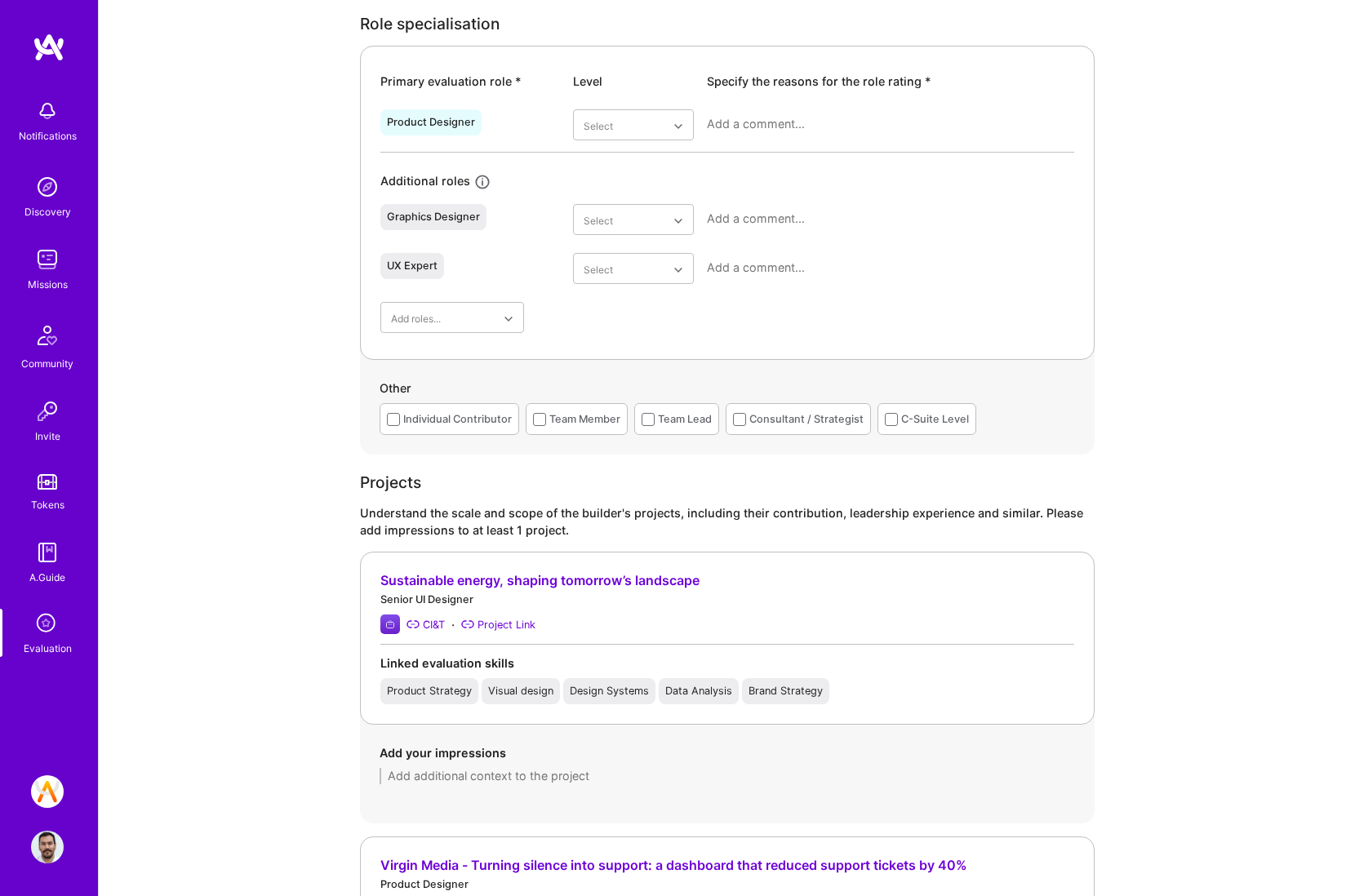 click on "Individual Contributor" at bounding box center [457, 419] 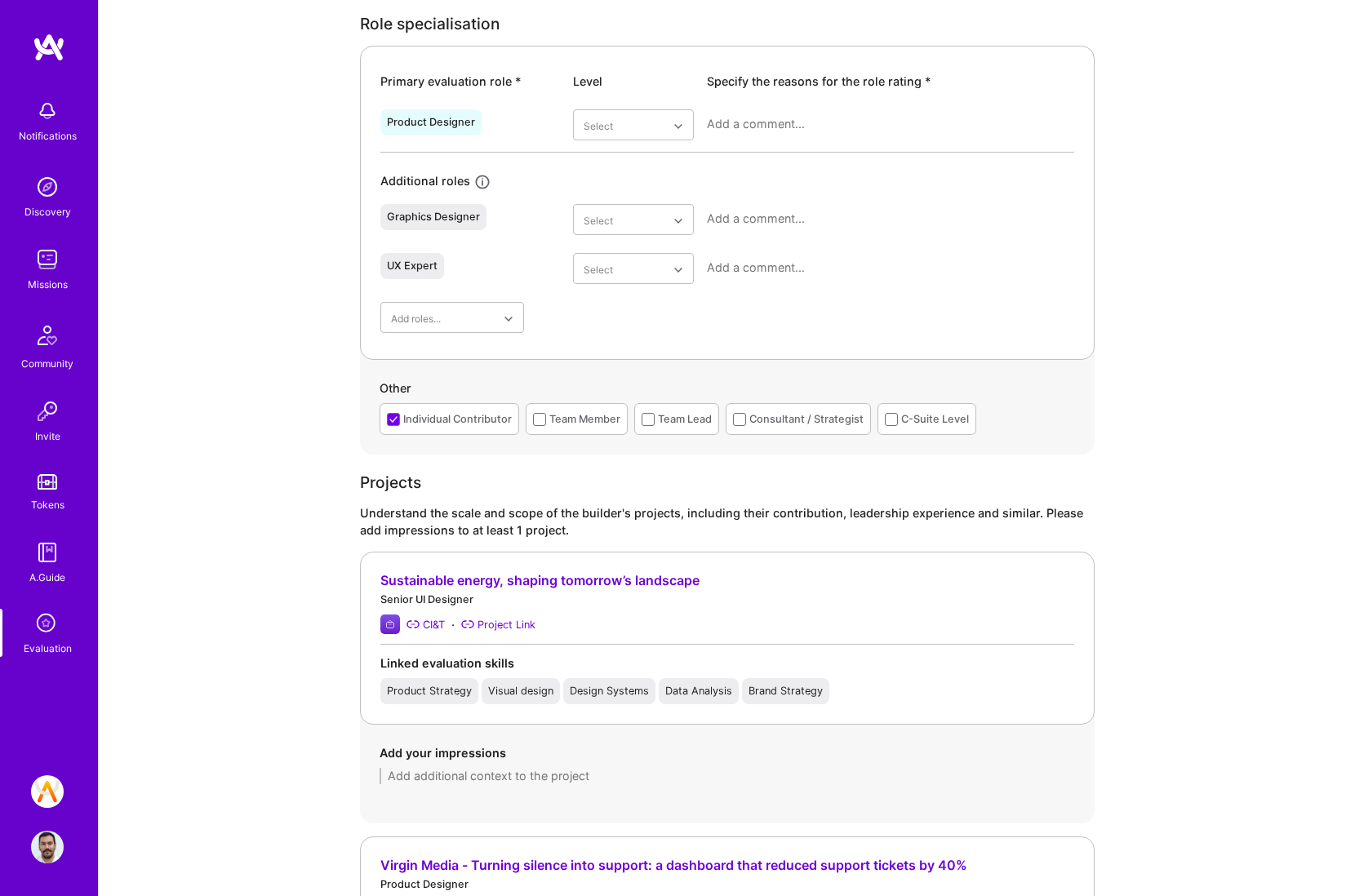 click on "Consultant / Strategist" at bounding box center (798, 419) 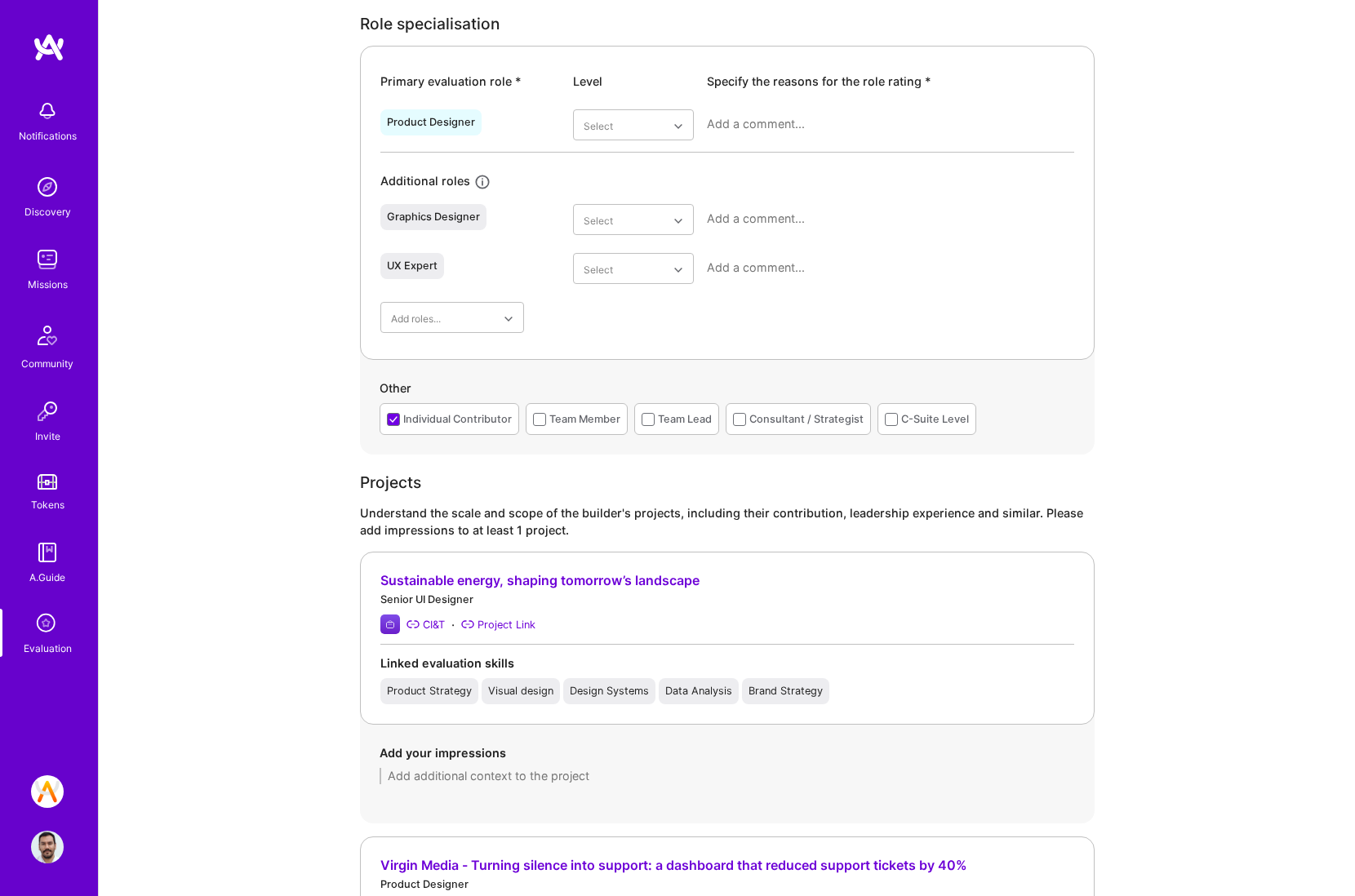click on "Consultant / Strategist" at bounding box center (806, 419) 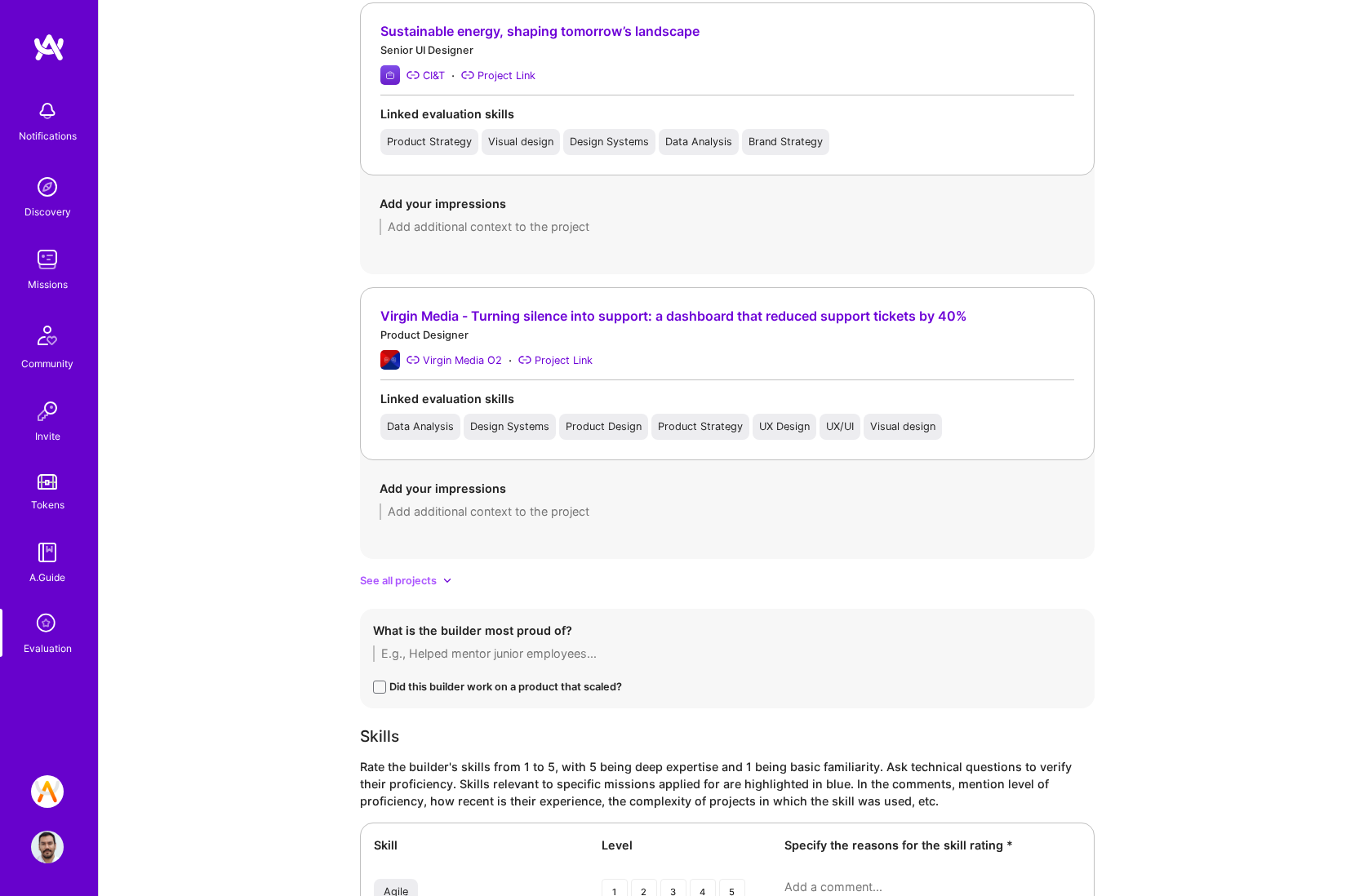 scroll, scrollTop: 1390, scrollLeft: 0, axis: vertical 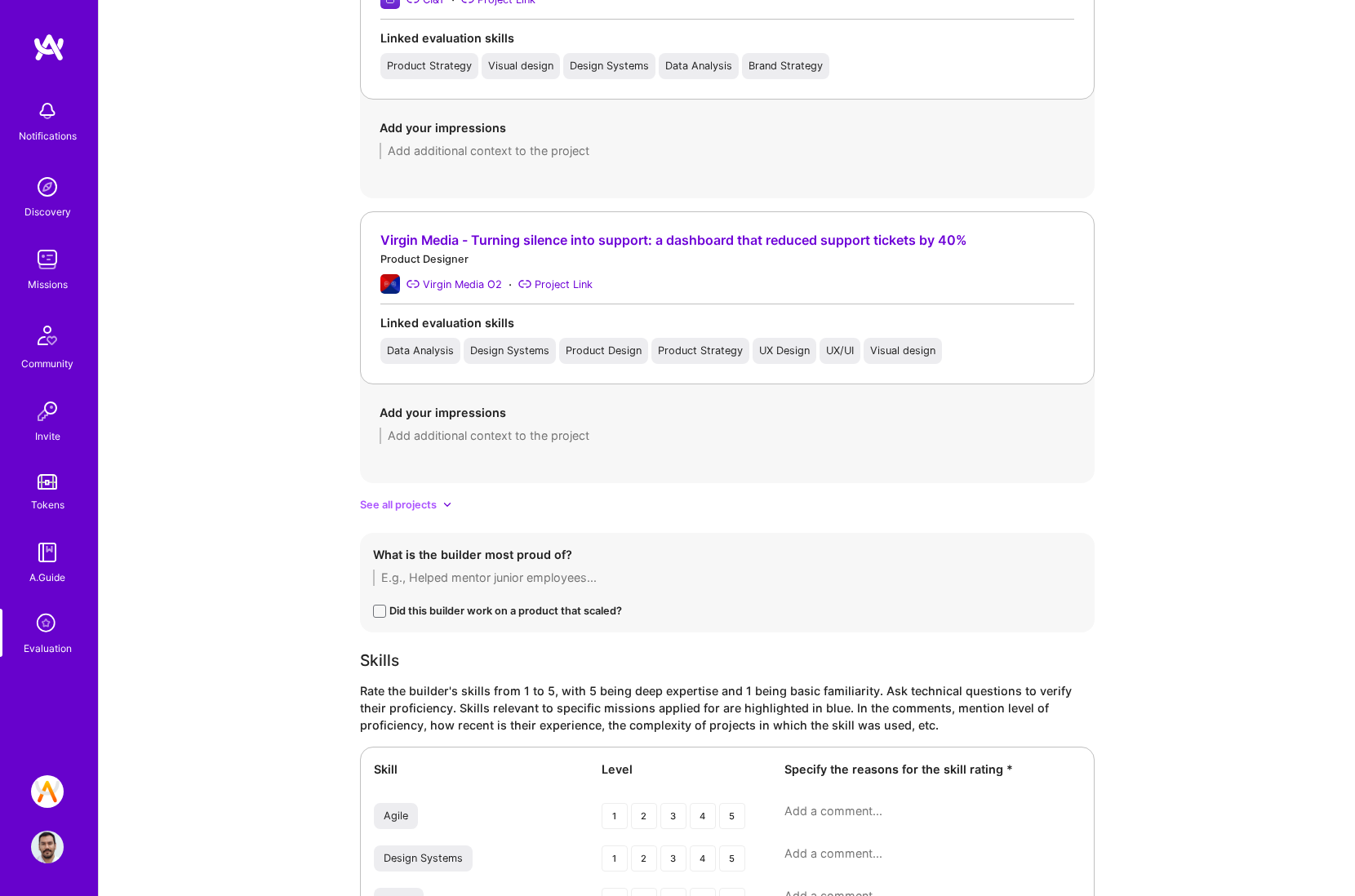 click on "See all projects" at bounding box center [398, 504] 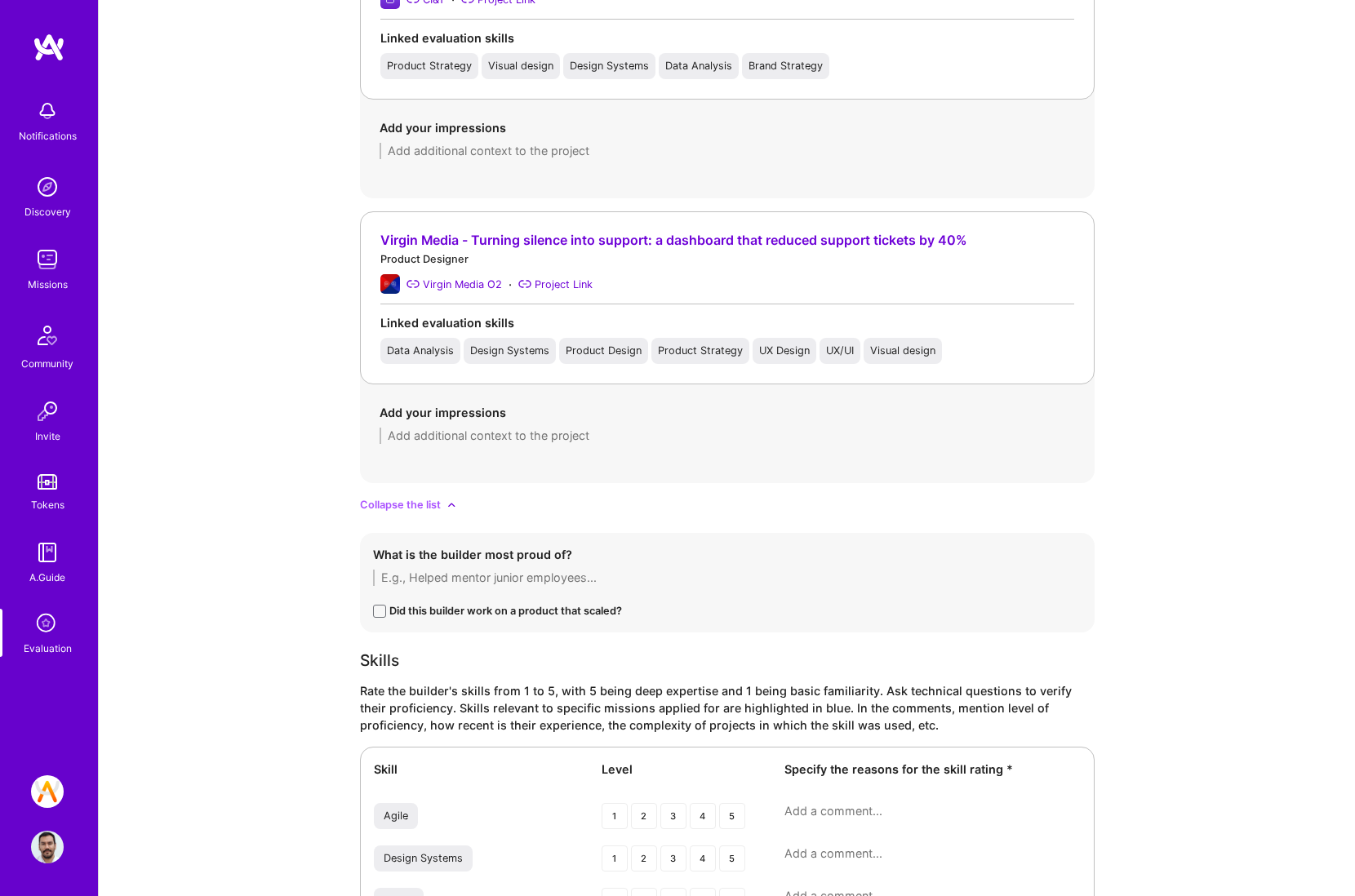 scroll, scrollTop: 1638, scrollLeft: 0, axis: vertical 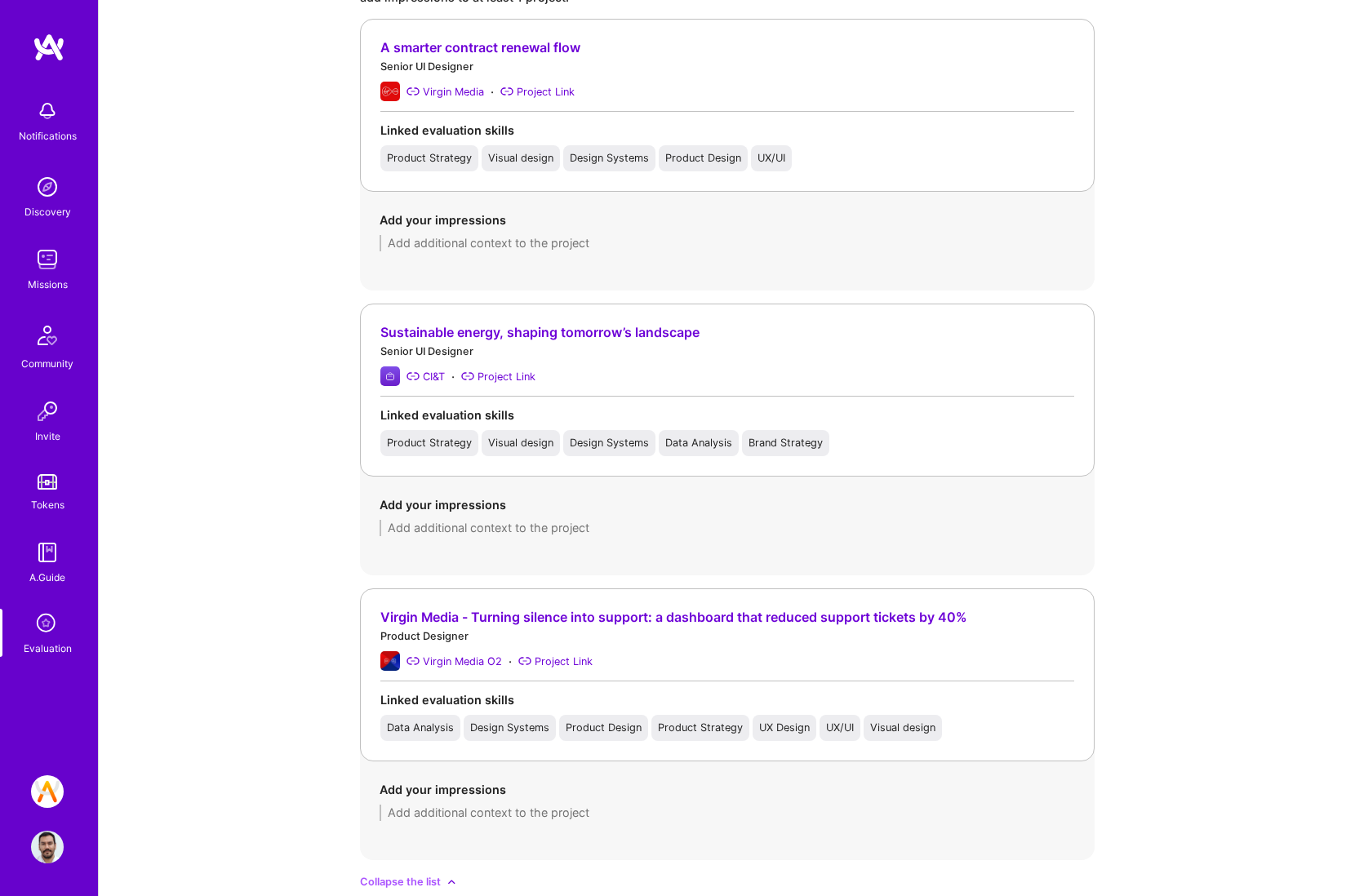click on "Evaluation feedback on builder Use this form to document your builder evaluation call.  Your feedback helps us maintain a high bar for A.Team’s network. Share form [FIRST] [LAST] [FIRST]@[DOMAIN] · [CITY], [STATE], [COUNTRY] LinkedIn Resume Portfolio Evaluation call links Missions builder applied to Builder uploaded materials https://www.figma.com/design/1yLPyEtlSL9t1G2ysCDb8M/Virgin-media-showcase?m=auto&t=xtLokX0gkr4TDPb3-1 (password: changes) https://studiomiele.design/case-study See 1 more Builder uploaded material notes Additional materials Upload files Evaluation type Selection team Role category Design Admin [FIRST] [LAST] (ATeam) Interviewer [FIRST] [LAST] Interview observations Date [DATE] Flags Asked not to be recorded Expertise level * Interpersonal skills * Select English proficiency * option Native or functionally native, selected.   Select is focused ,type to refine list, press Down to open the menu,  Native or functionally native English pronunciation * Good Level" at bounding box center (726, 432) 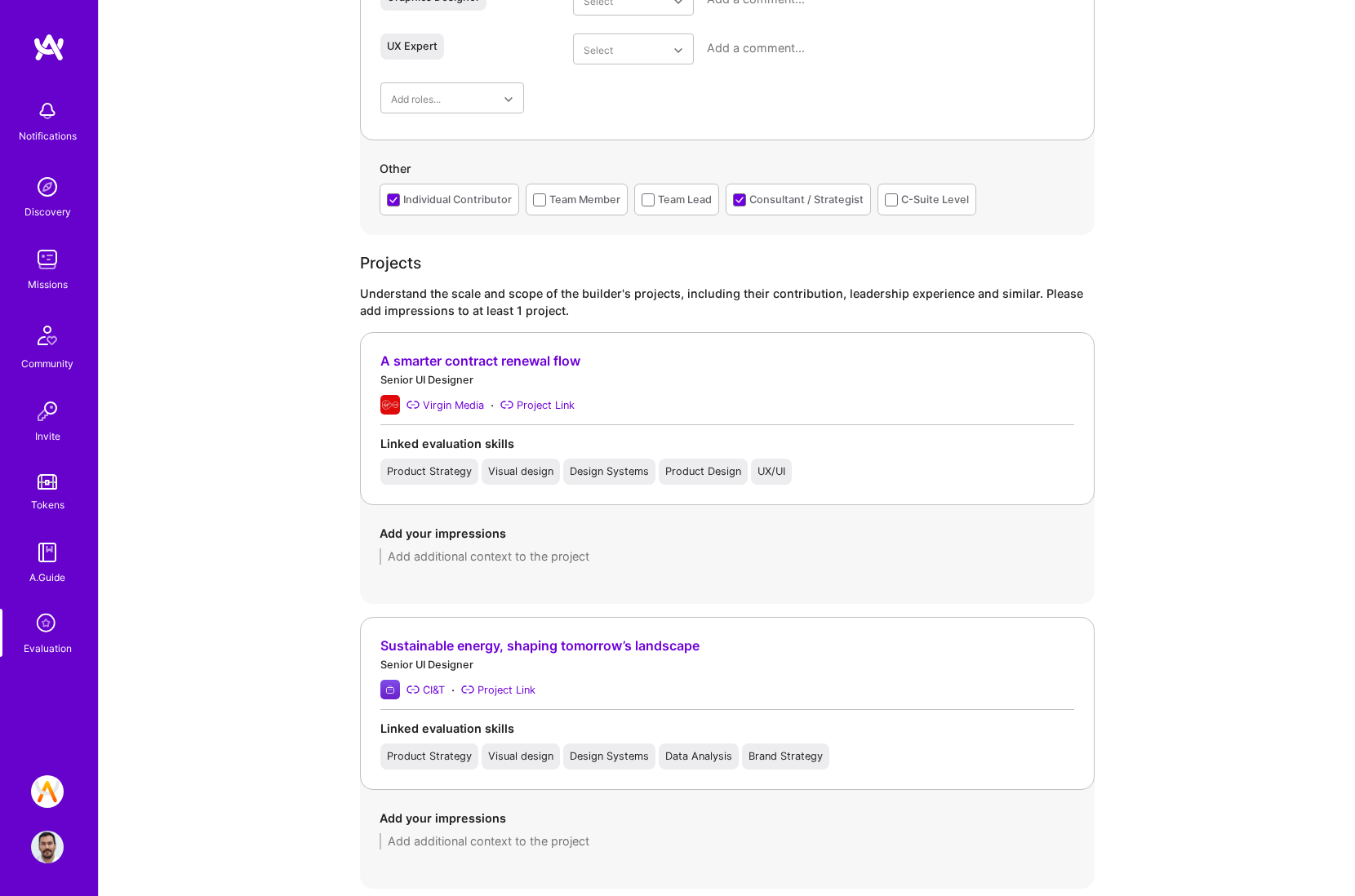 scroll, scrollTop: 539, scrollLeft: 0, axis: vertical 